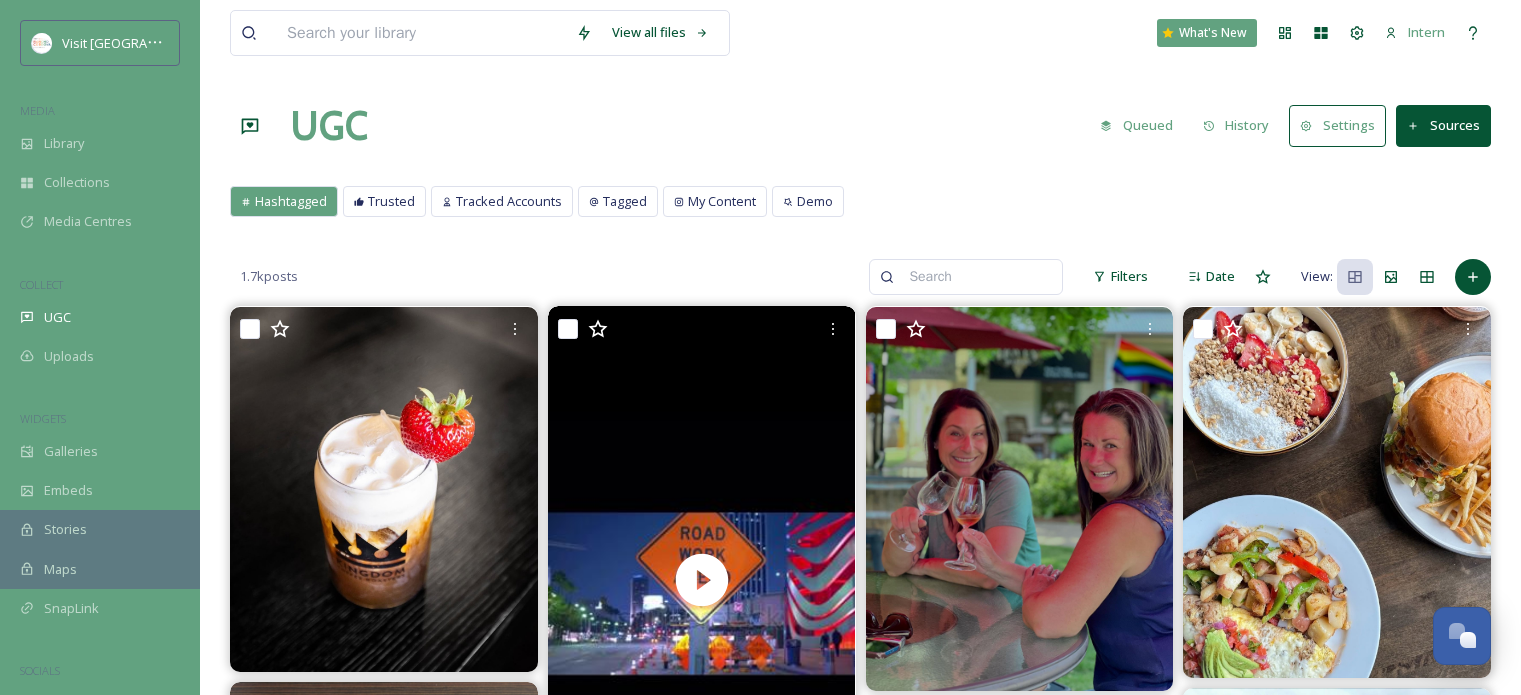 scroll, scrollTop: 0, scrollLeft: 0, axis: both 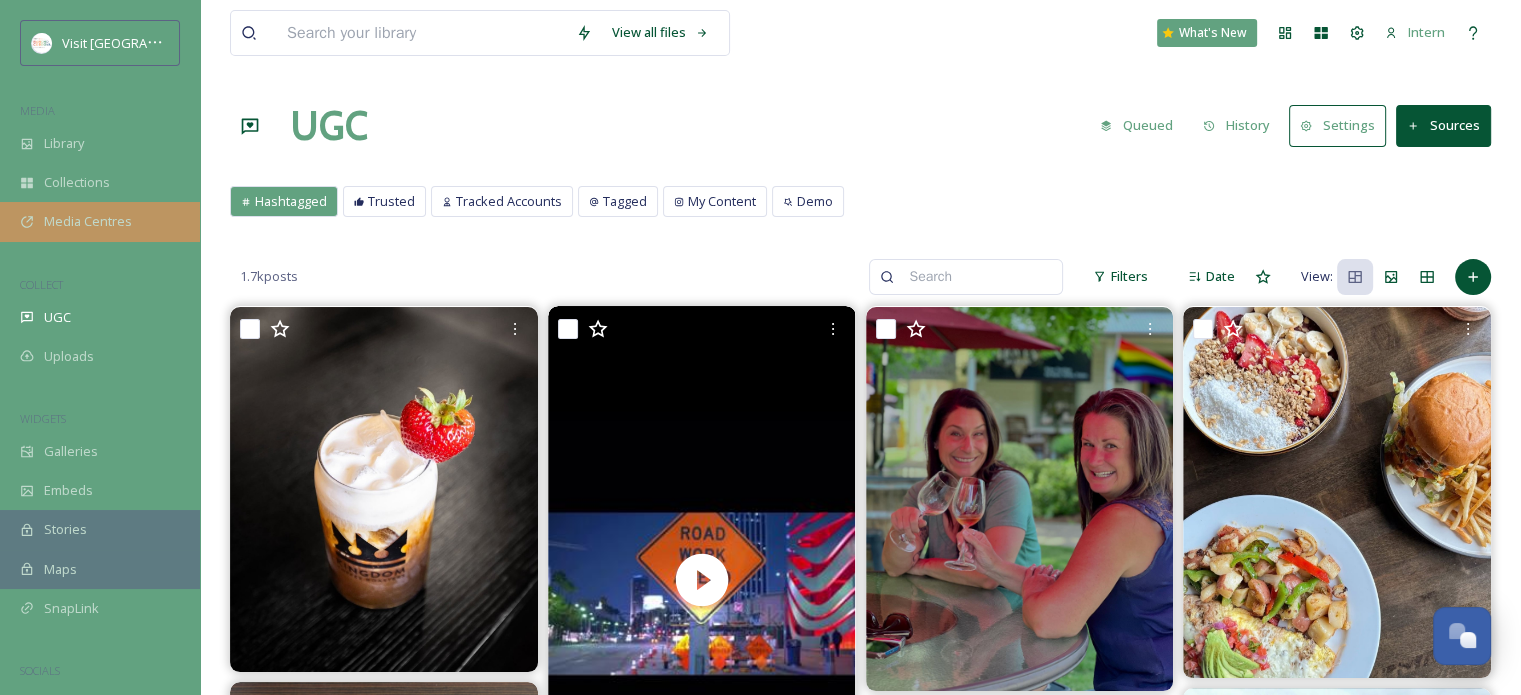 click on "Media Centres" at bounding box center (100, 221) 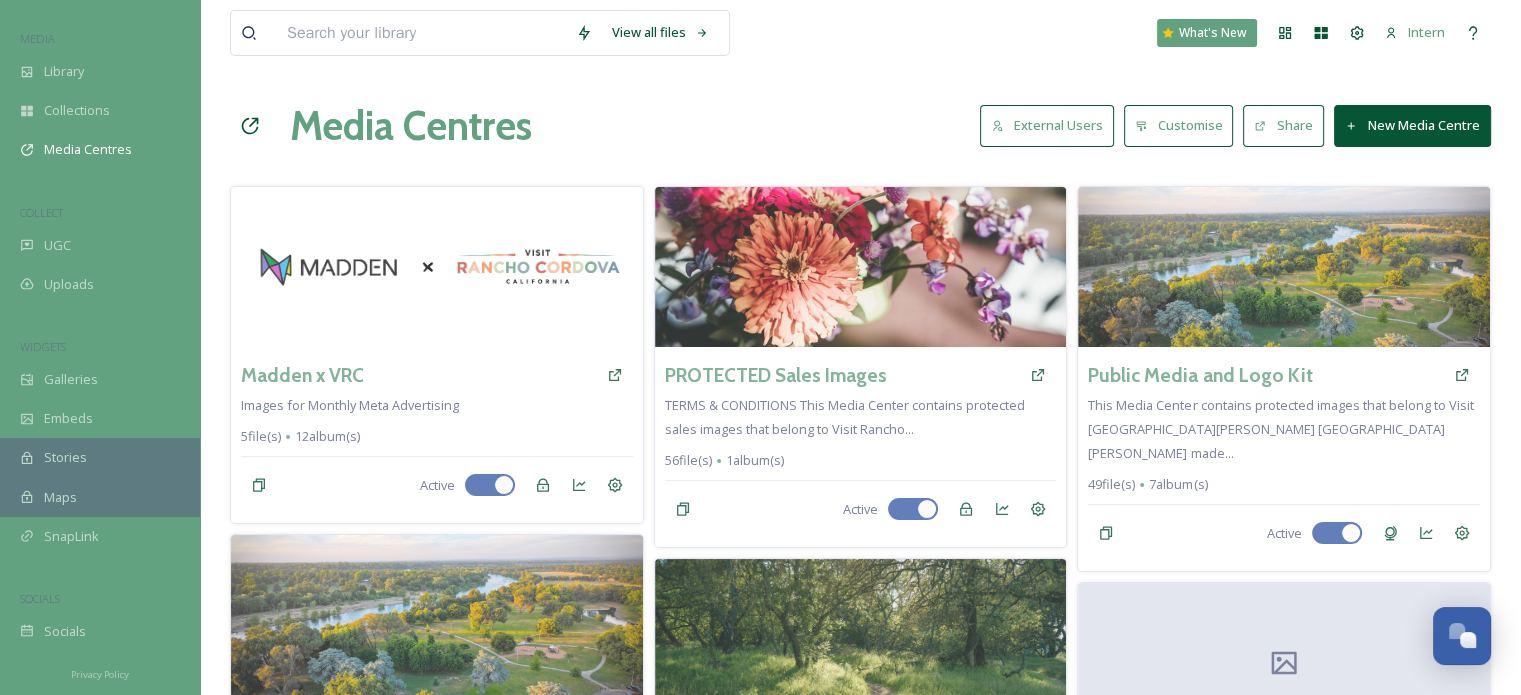 scroll, scrollTop: 0, scrollLeft: 0, axis: both 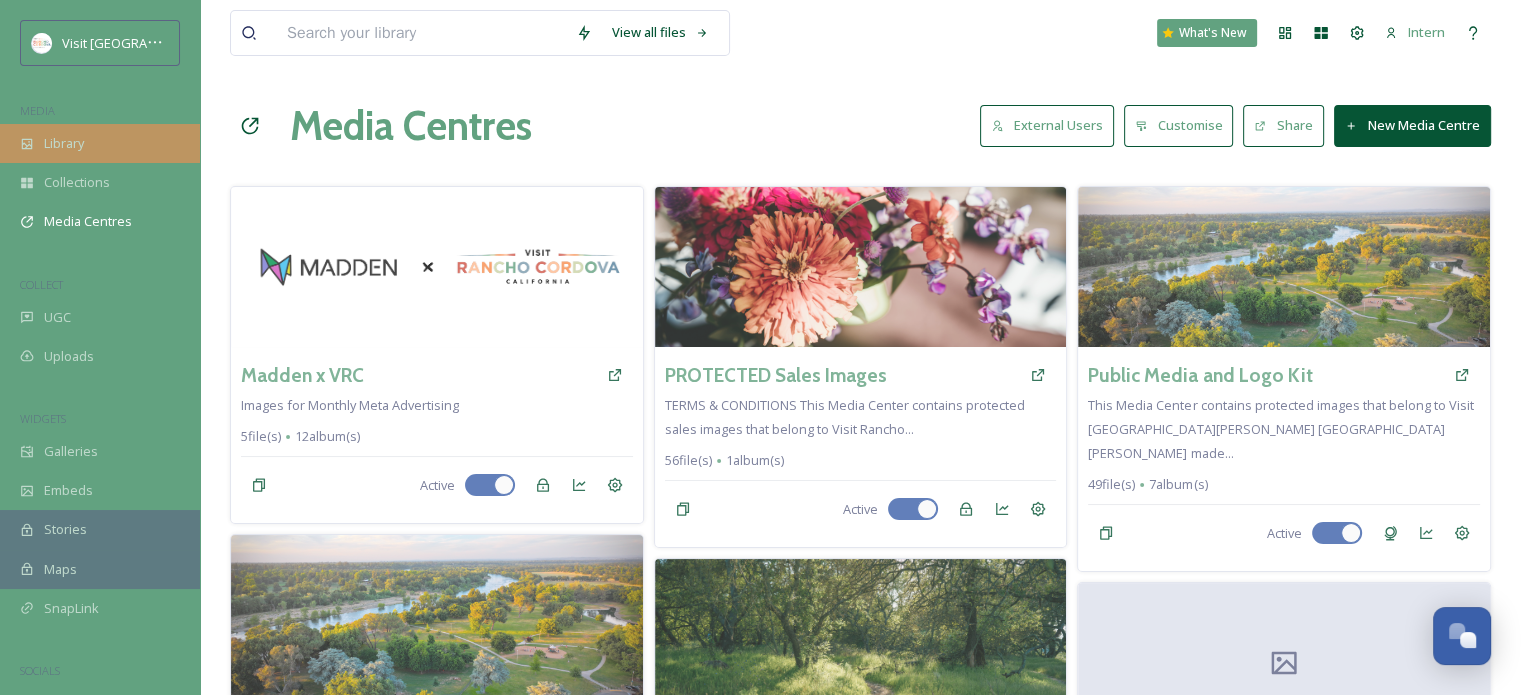 click on "Library" at bounding box center [64, 143] 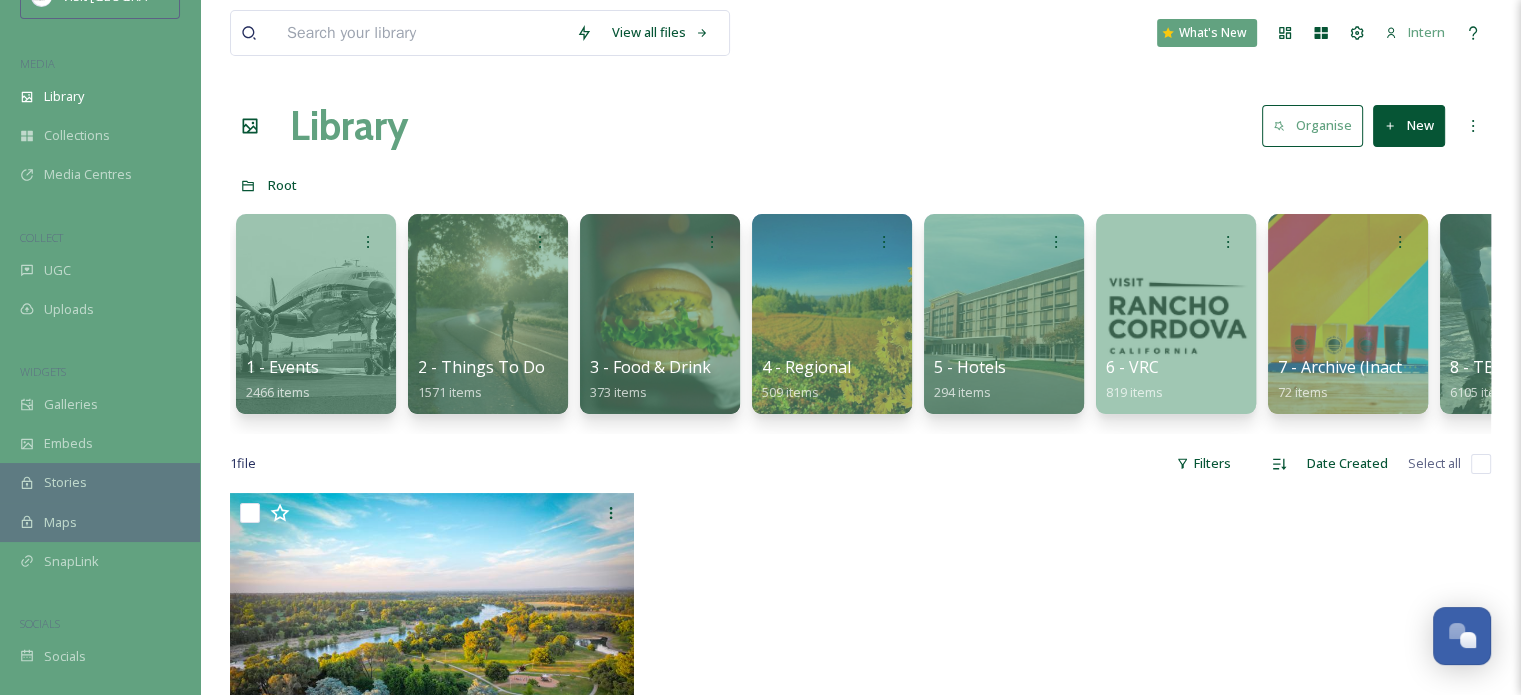 scroll, scrollTop: 72, scrollLeft: 0, axis: vertical 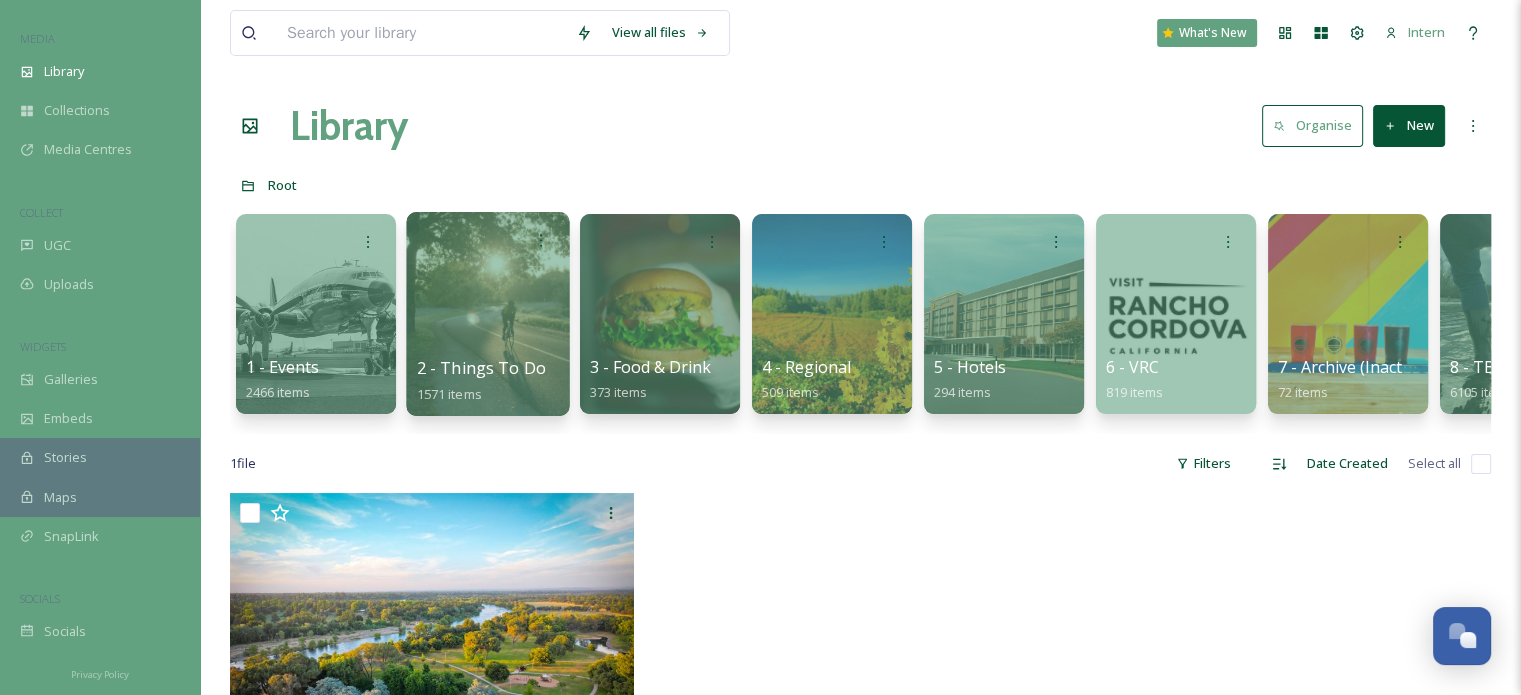 click on "2 - Things To Do" at bounding box center [482, 368] 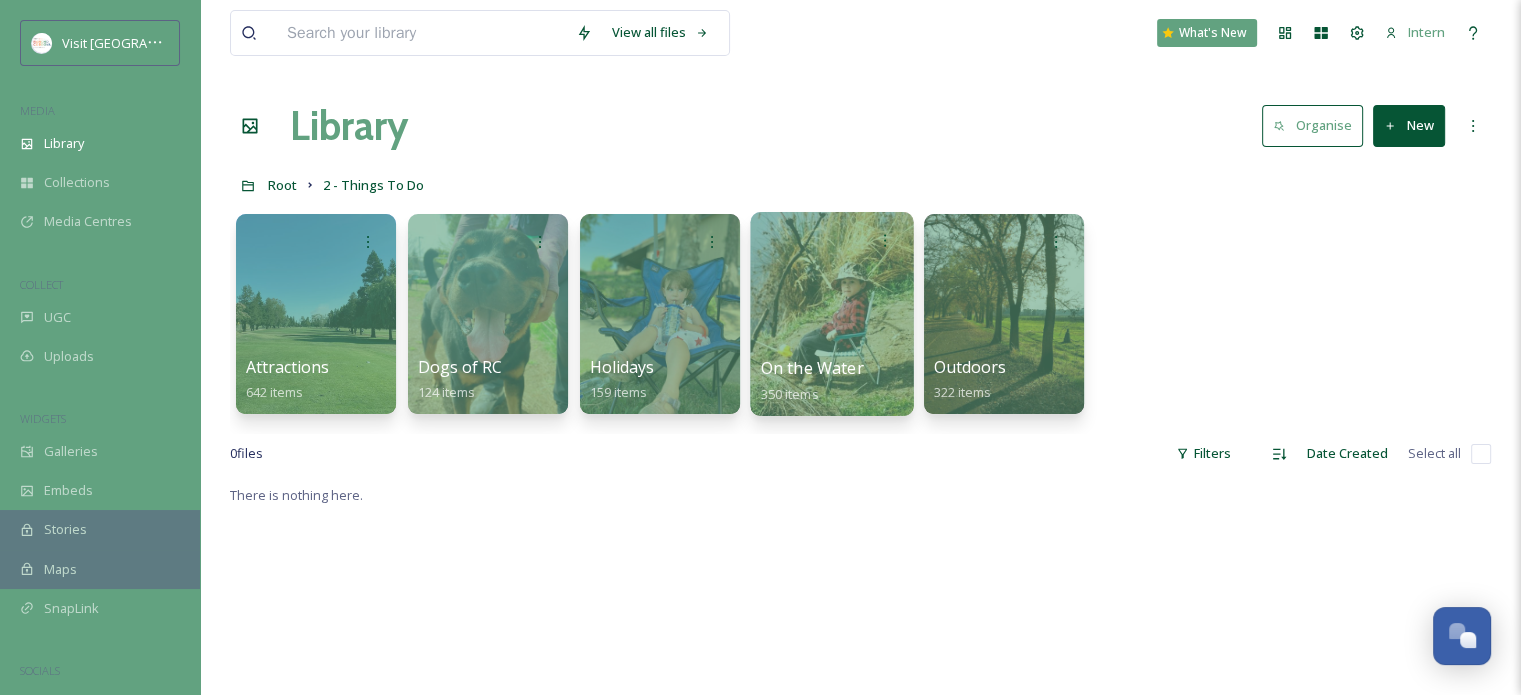 click on "On the Water" at bounding box center (812, 368) 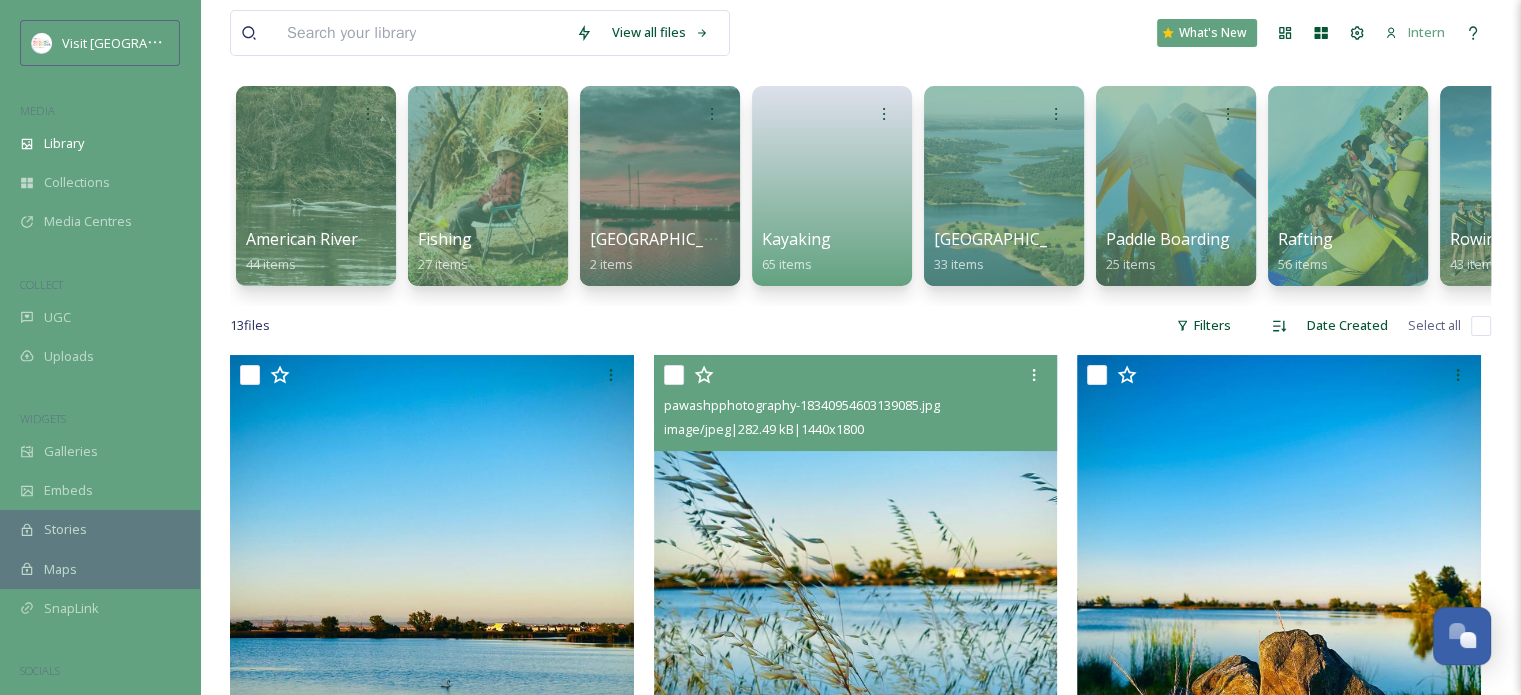 scroll, scrollTop: 136, scrollLeft: 0, axis: vertical 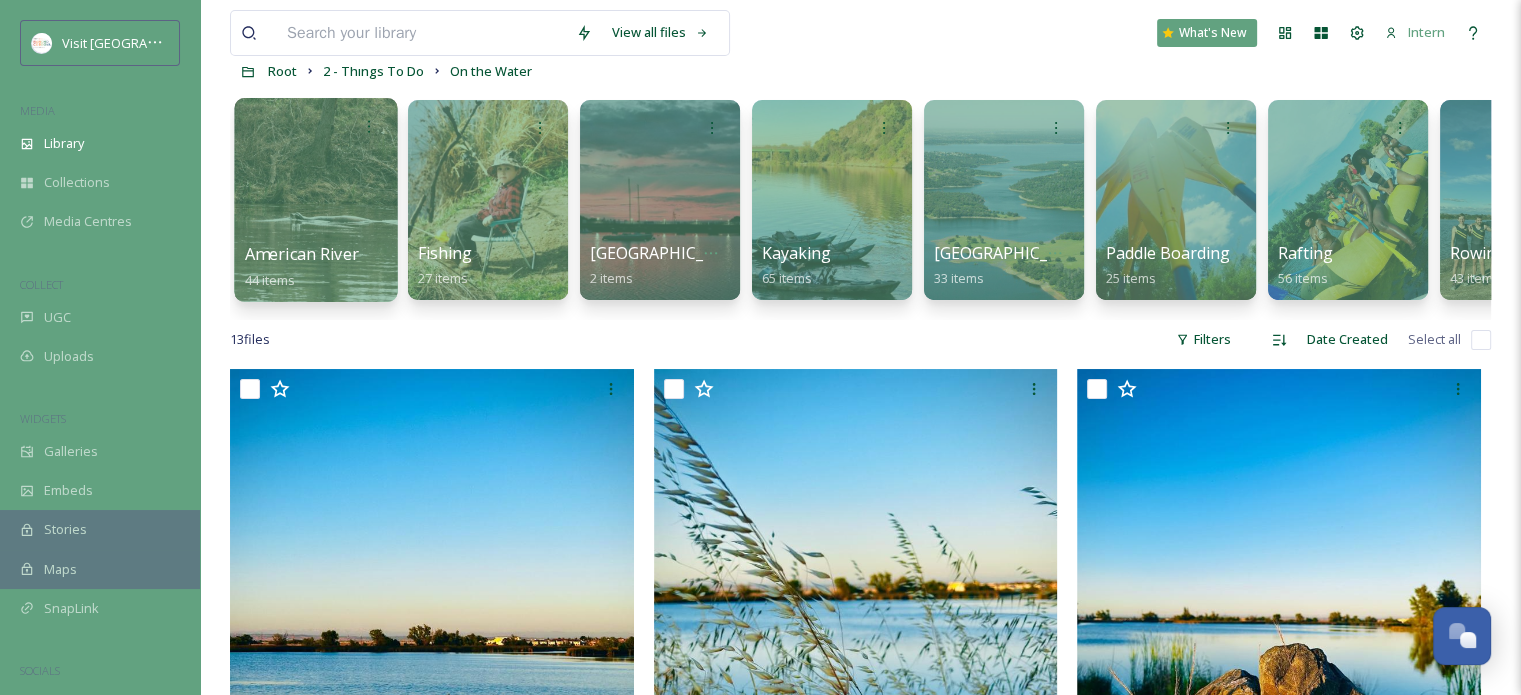click on "American River" at bounding box center (302, 254) 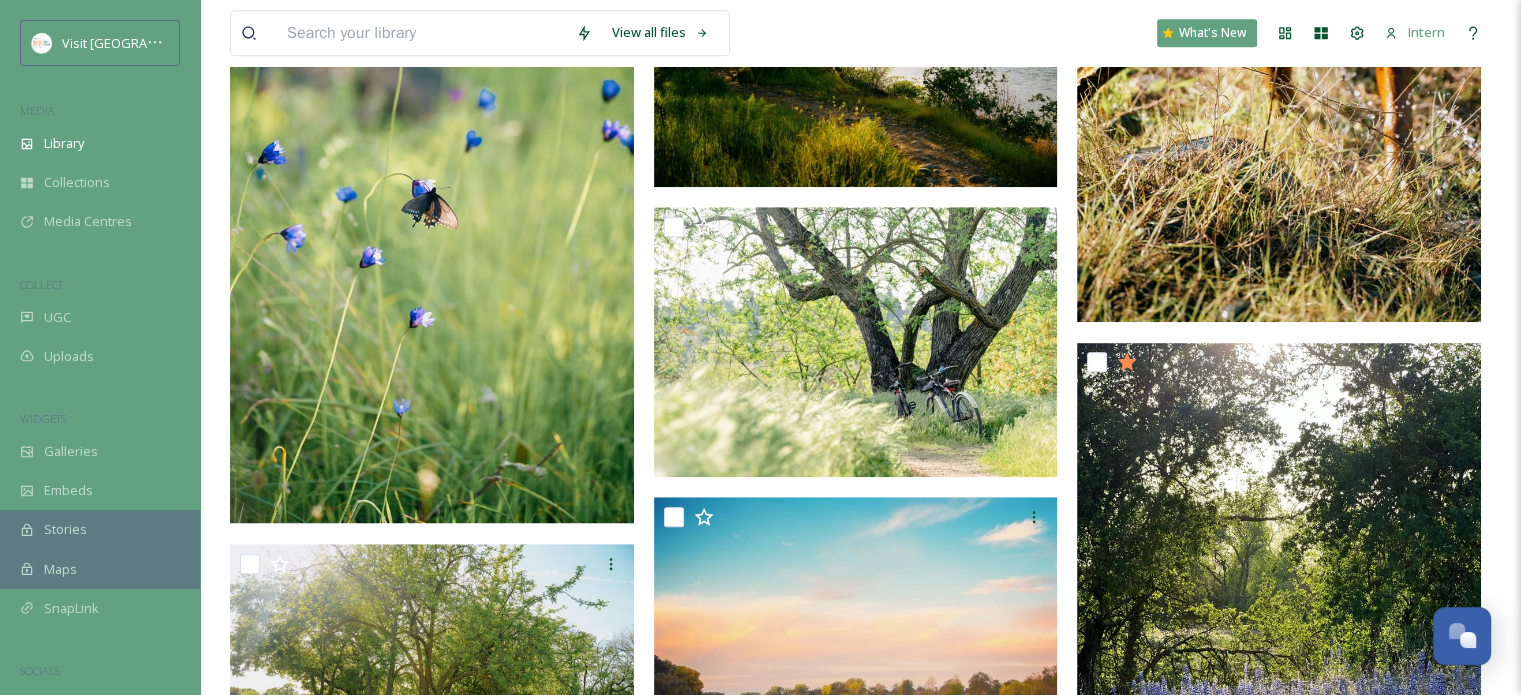 scroll, scrollTop: 1390, scrollLeft: 0, axis: vertical 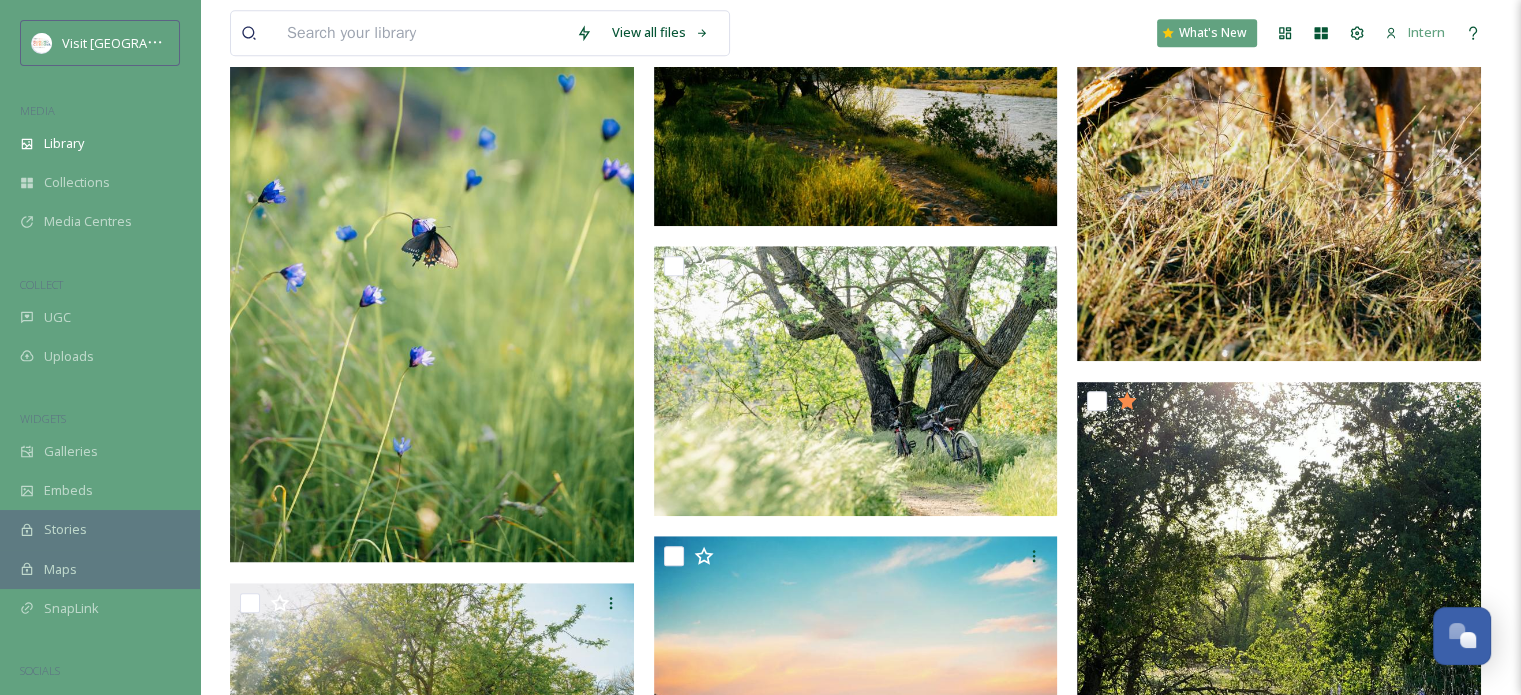 click at bounding box center [432, 259] 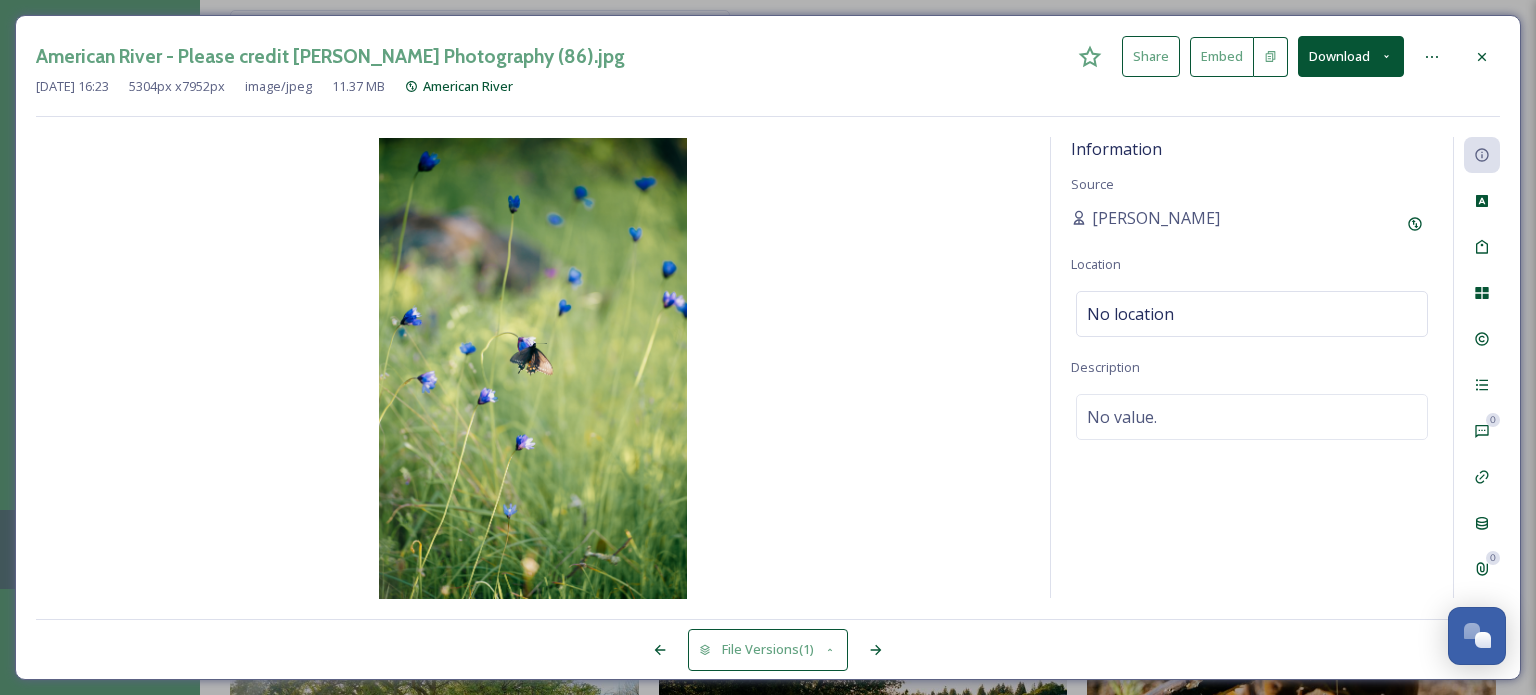 drag, startPoint x: 524, startPoint y: 372, endPoint x: 721, endPoint y: -41, distance: 457.5784 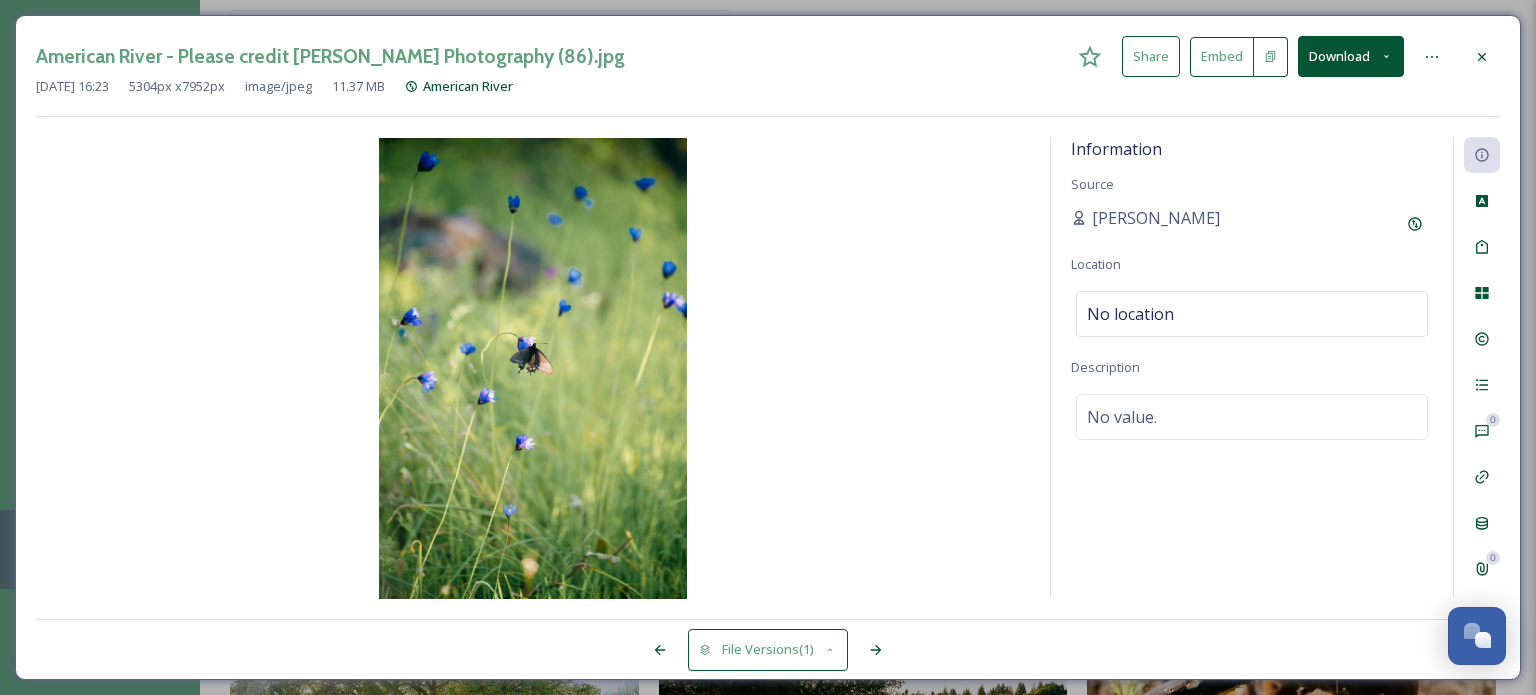 click 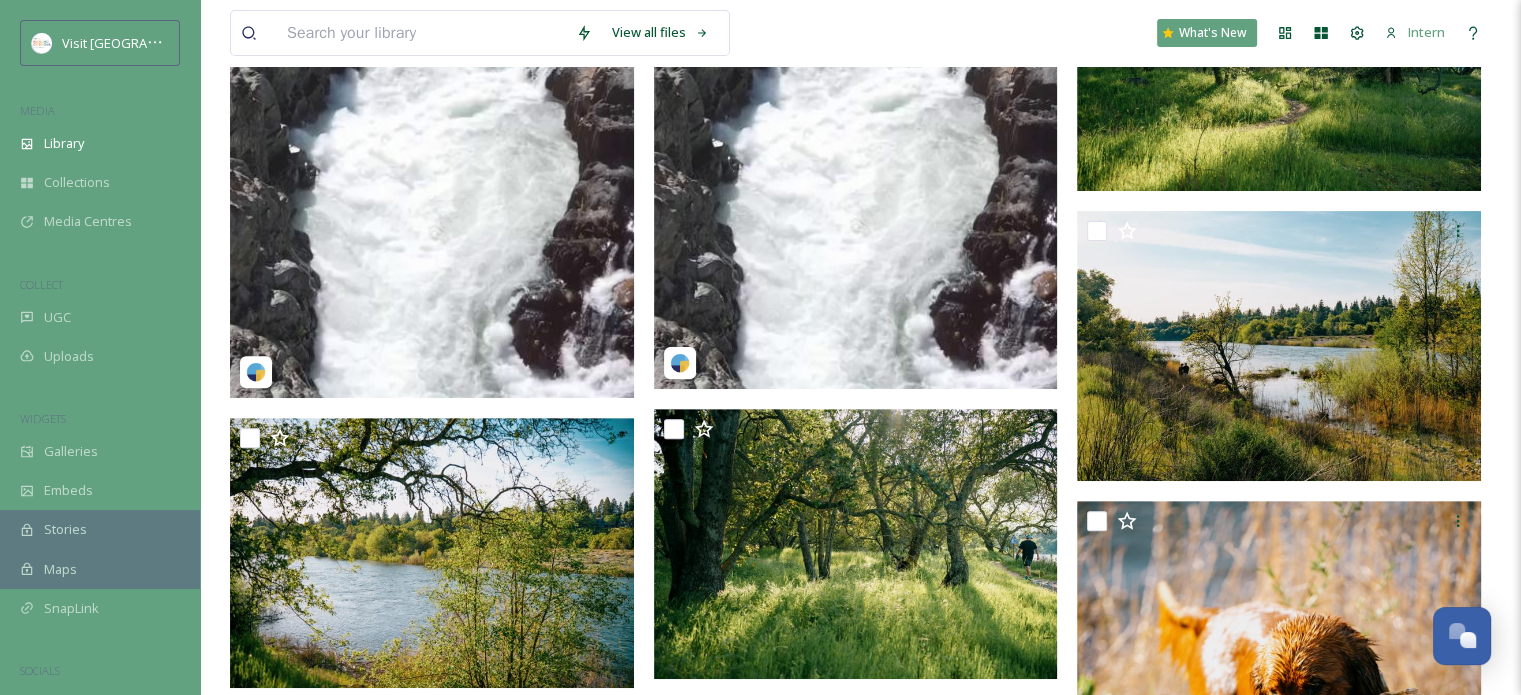 scroll, scrollTop: 603, scrollLeft: 0, axis: vertical 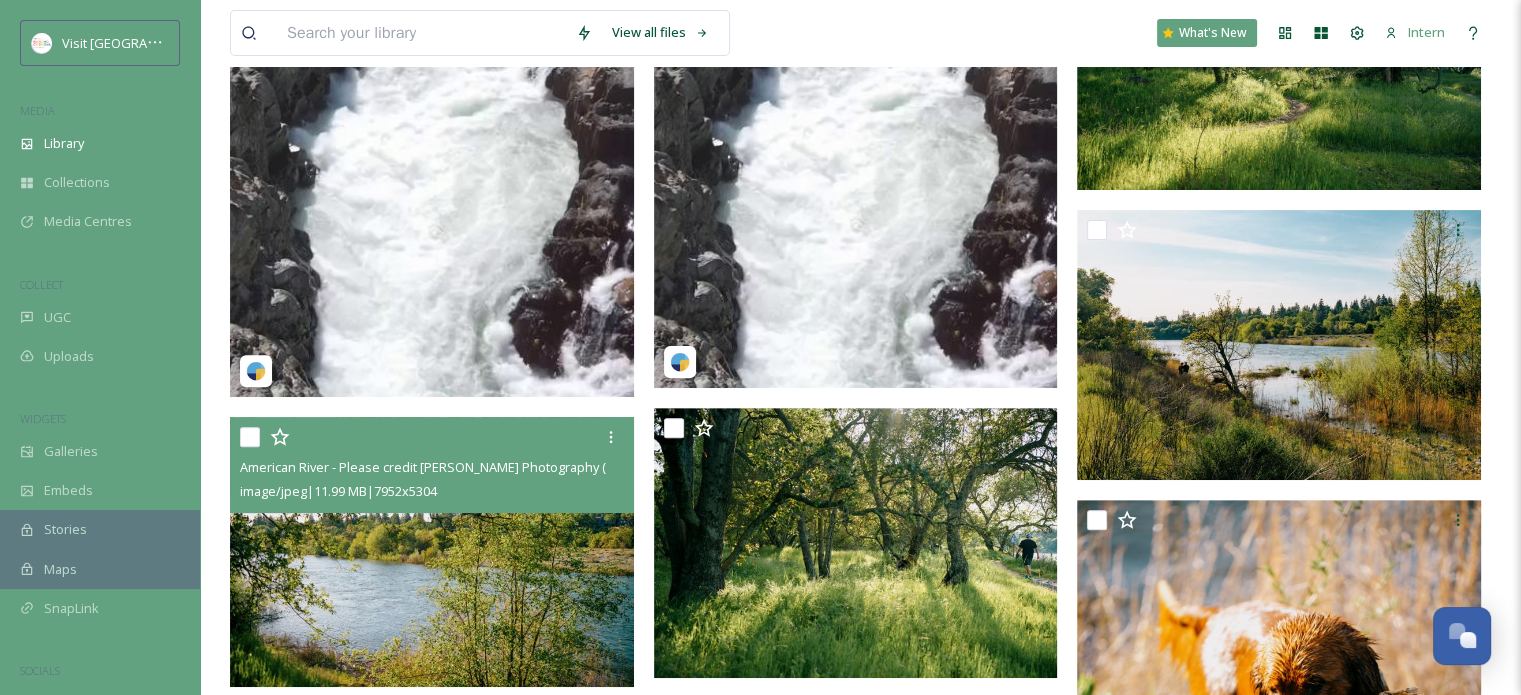 click at bounding box center (432, 552) 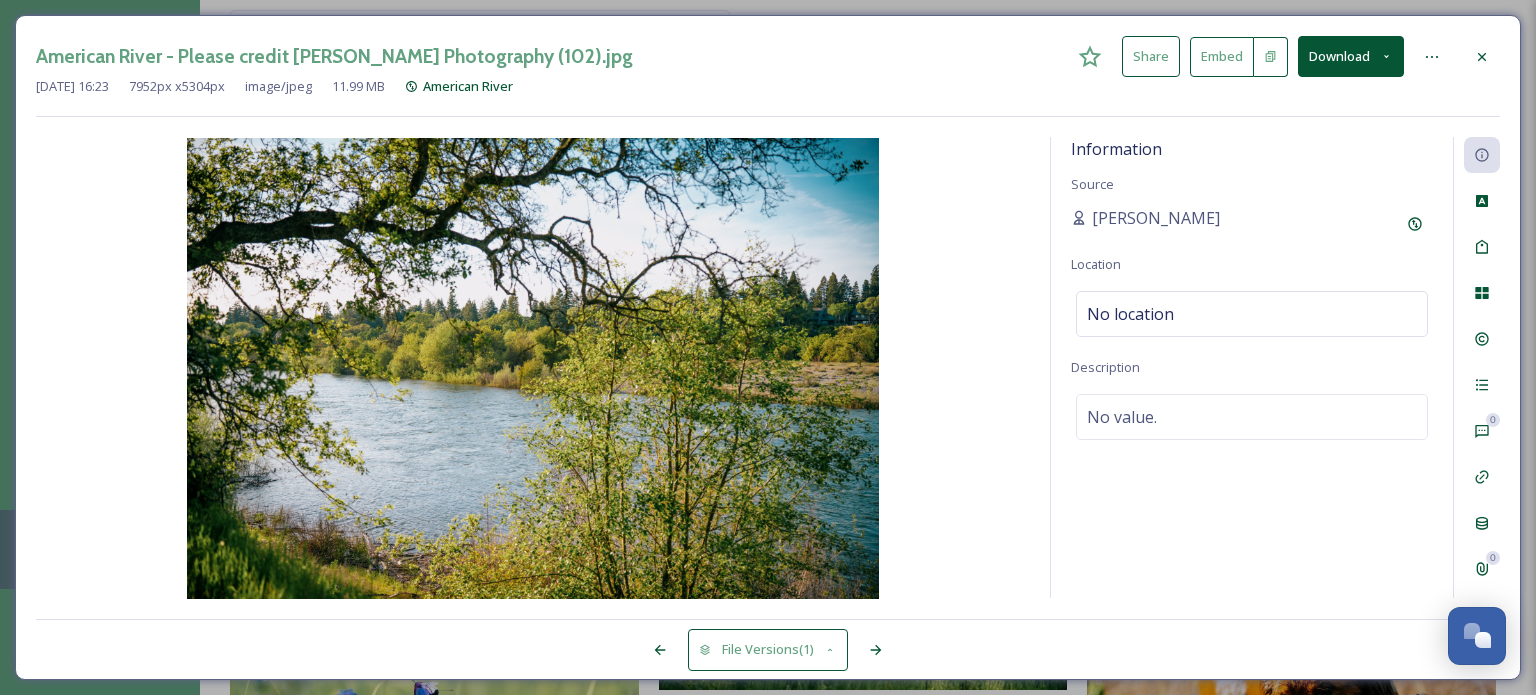 click at bounding box center (1434, 57) 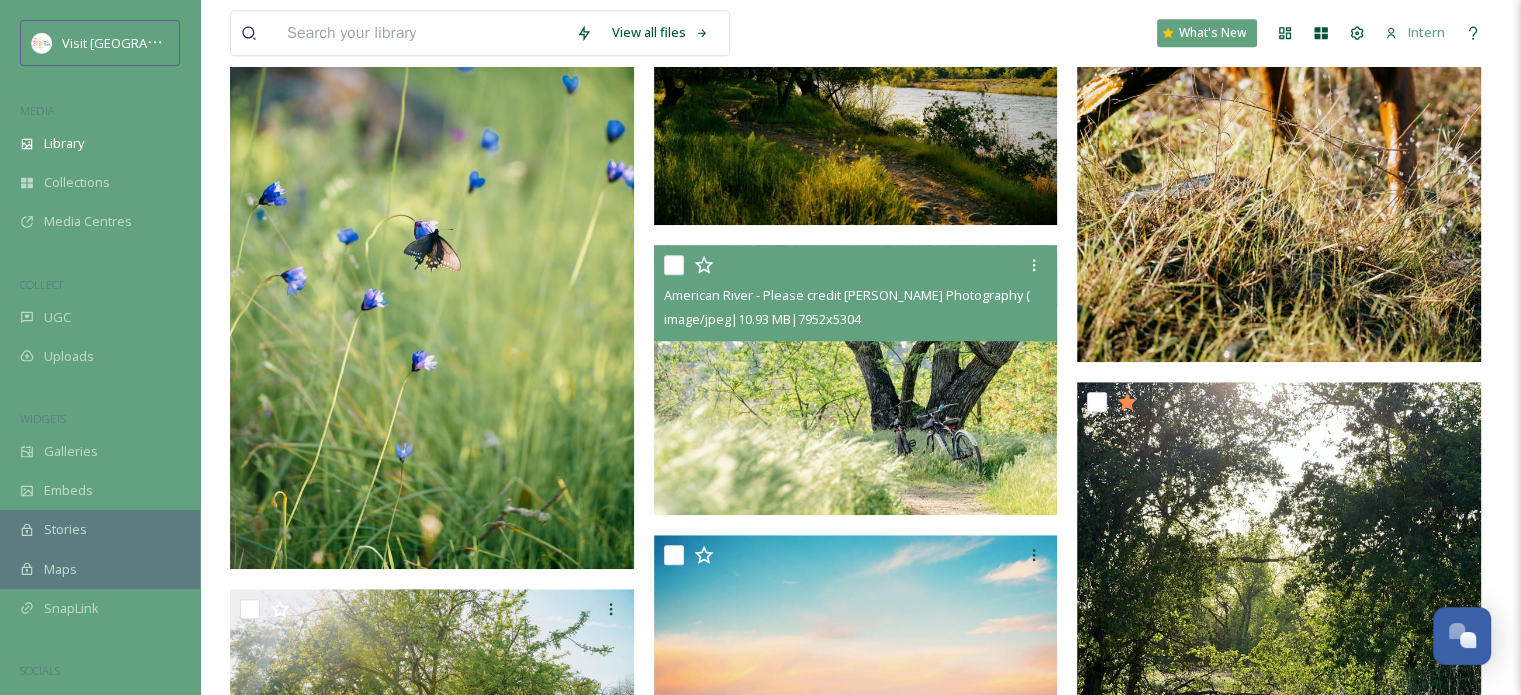 scroll, scrollTop: 1051, scrollLeft: 0, axis: vertical 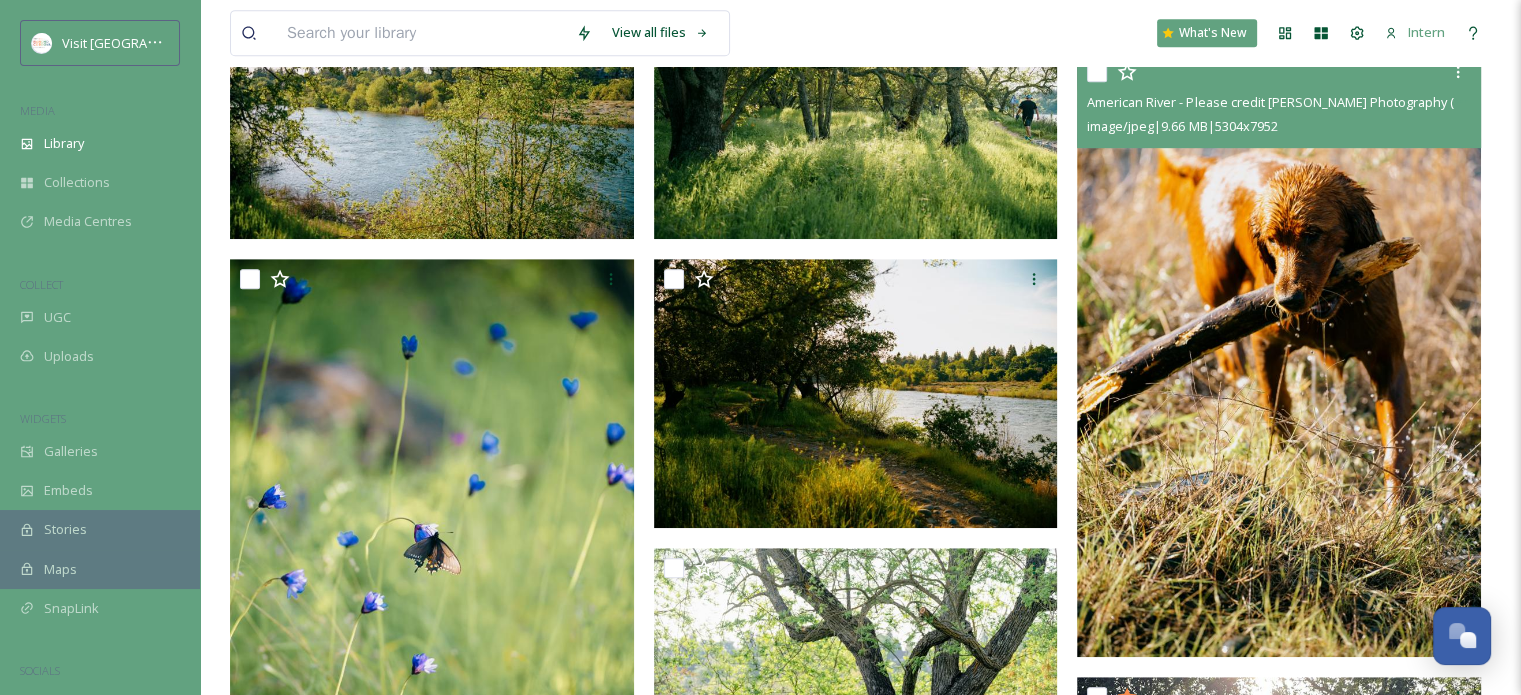 click at bounding box center [1279, 354] 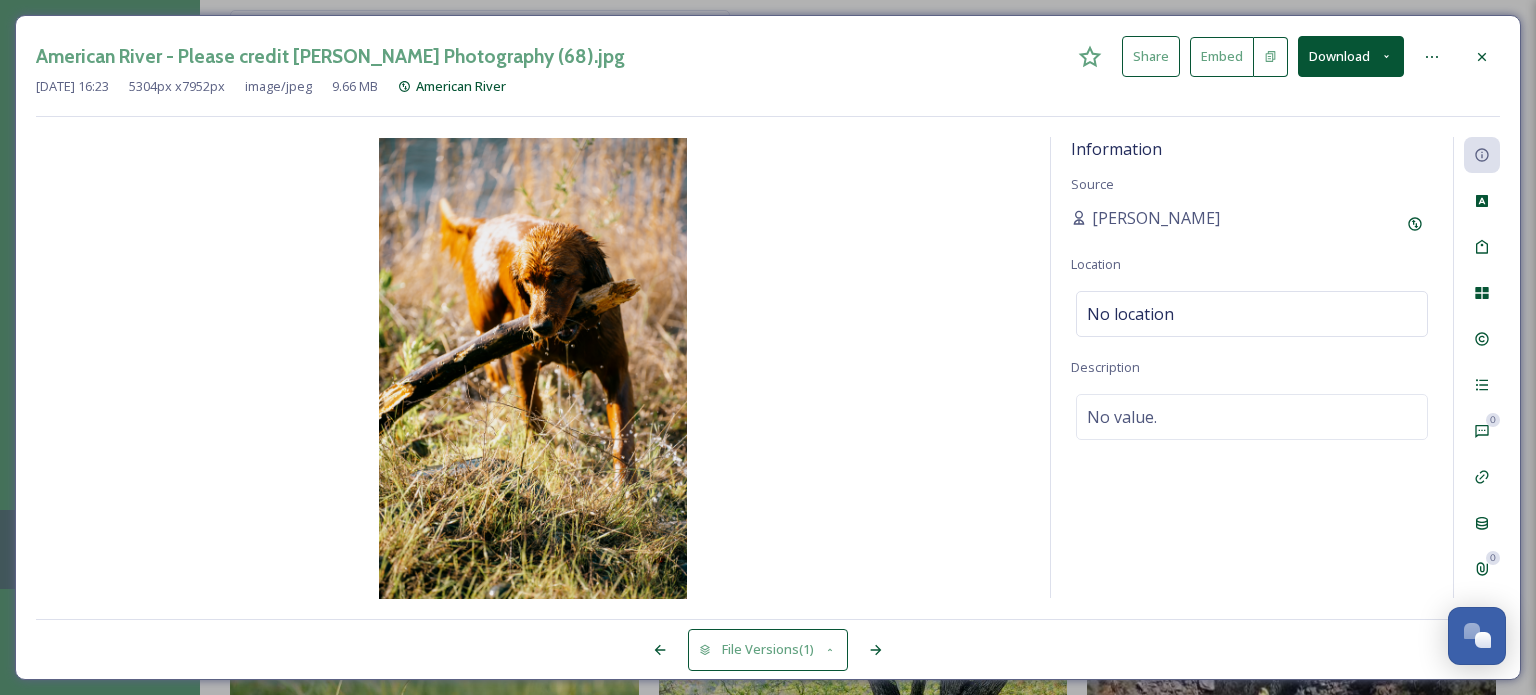 click 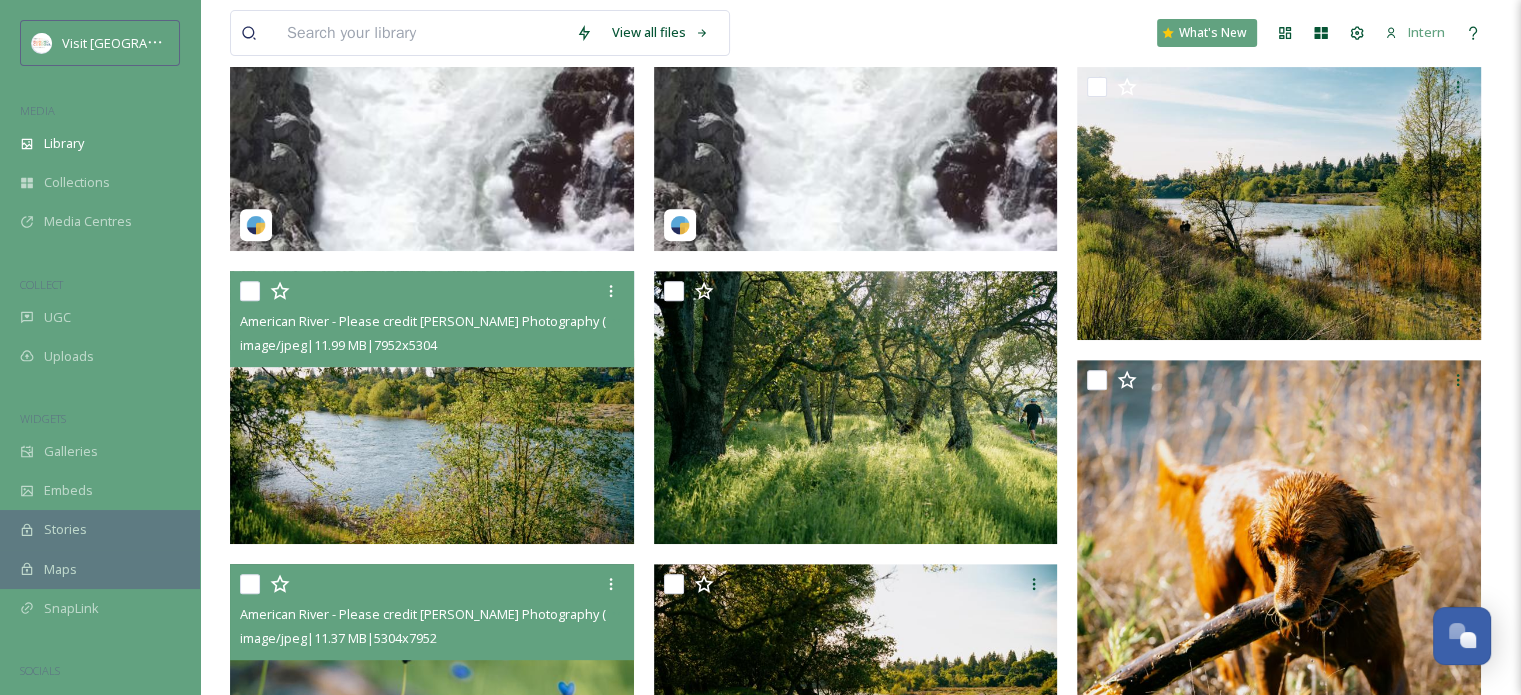 scroll, scrollTop: 741, scrollLeft: 0, axis: vertical 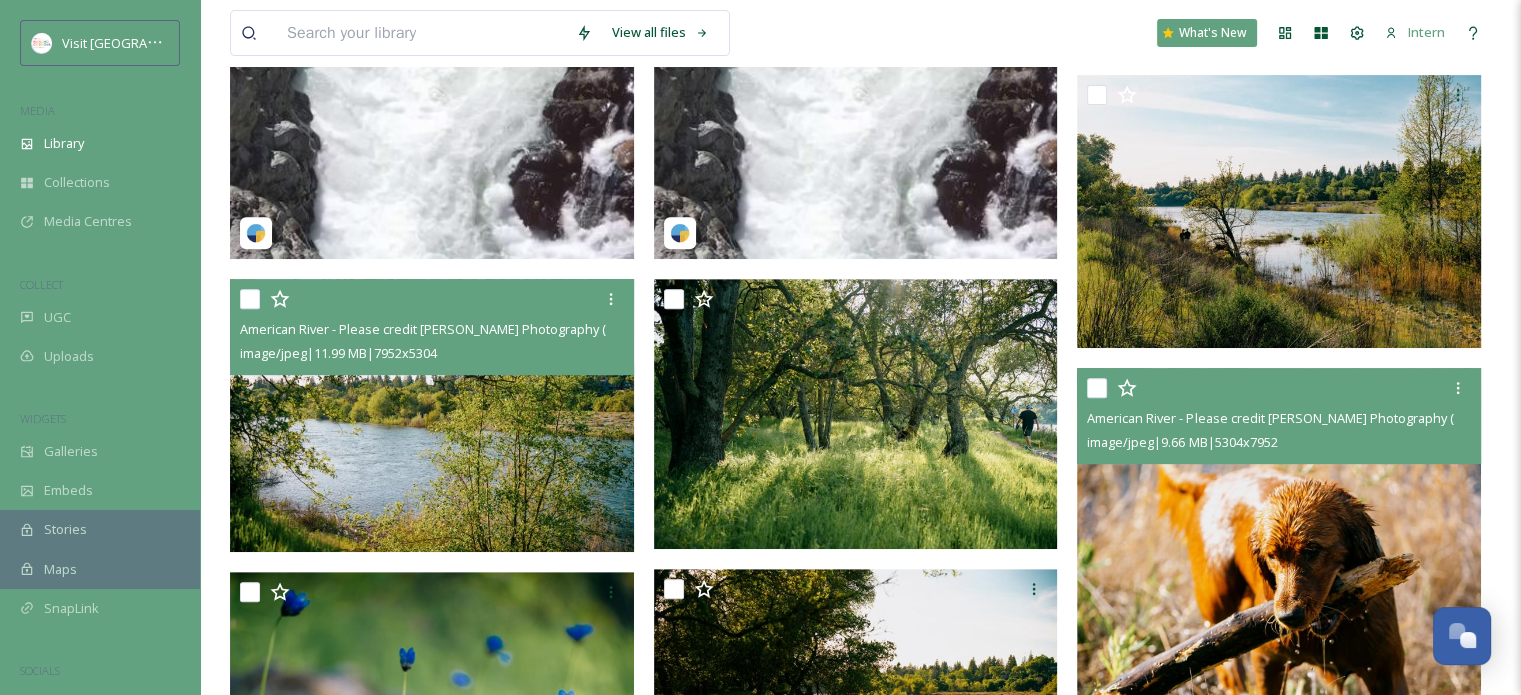 drag, startPoint x: 1139, startPoint y: 568, endPoint x: 1176, endPoint y: 614, distance: 59.03389 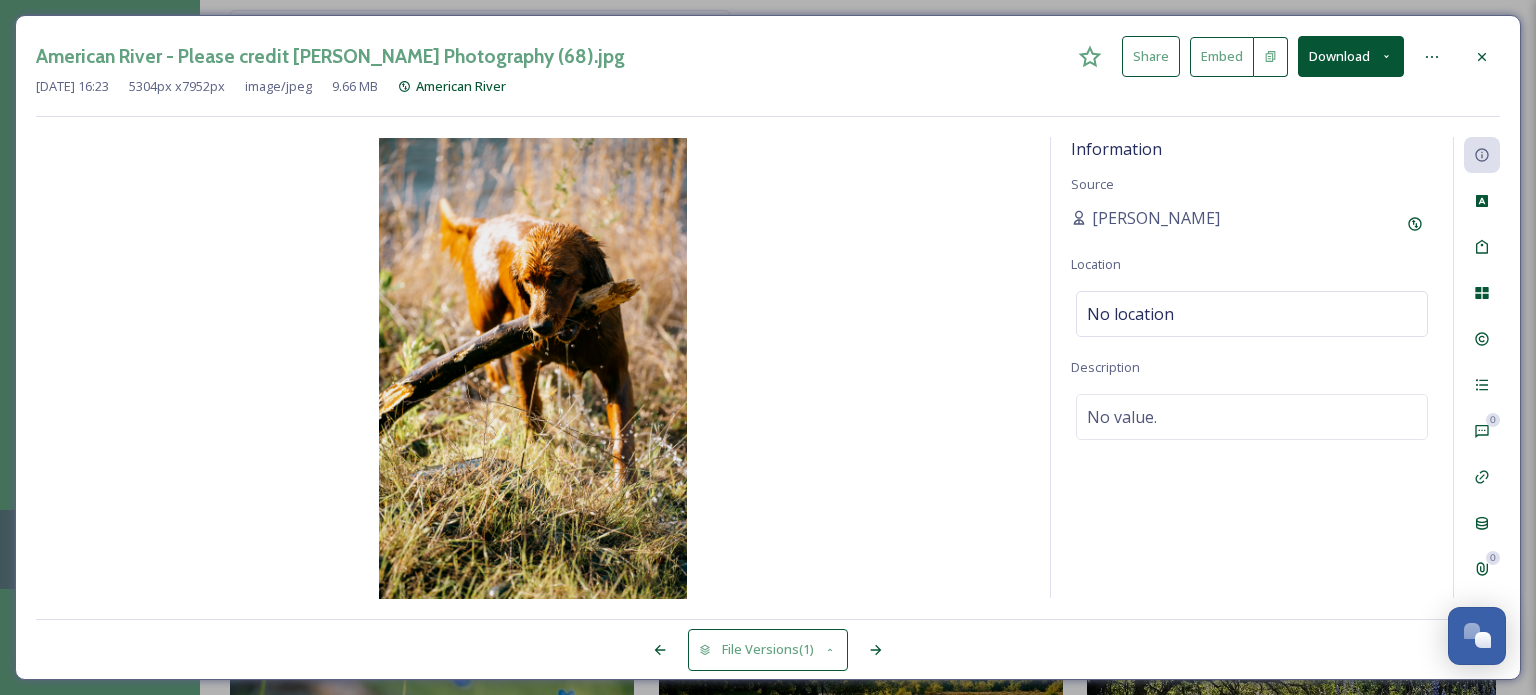 click 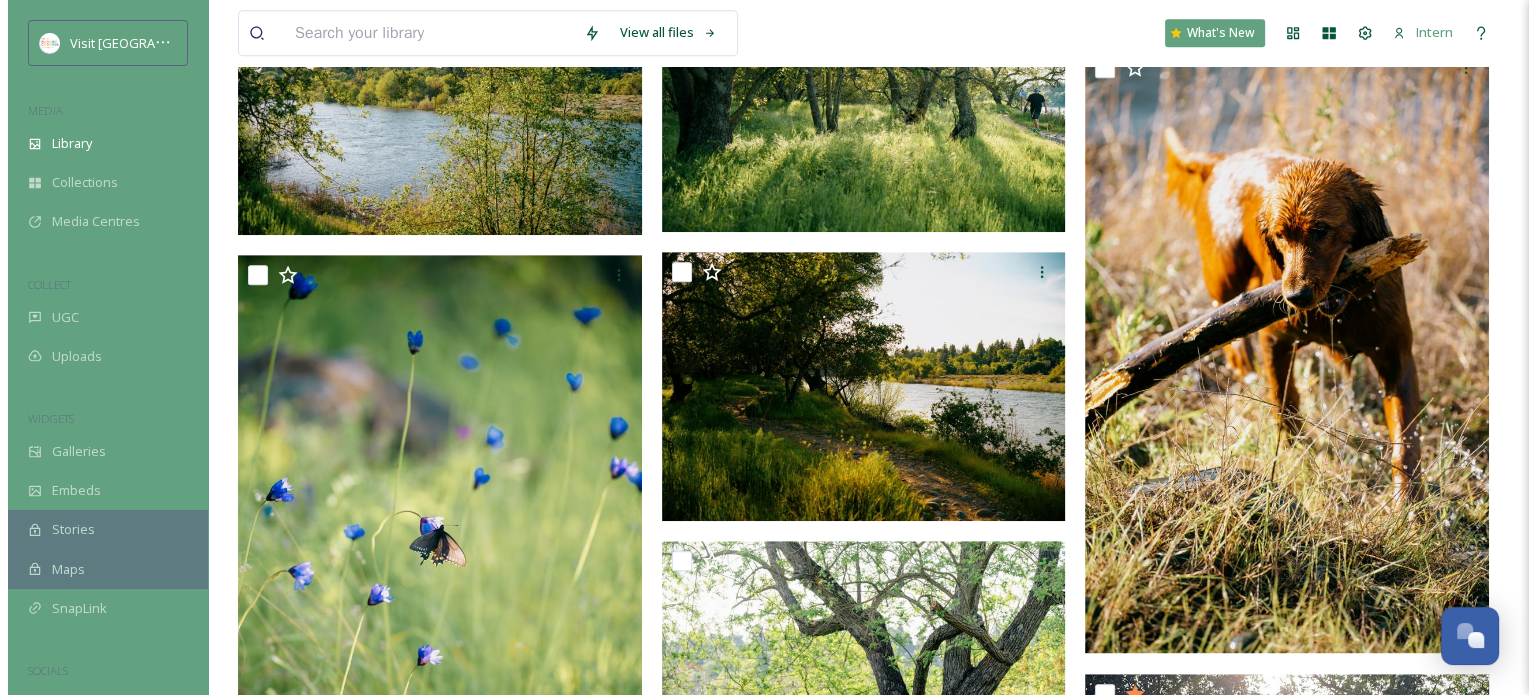scroll, scrollTop: 1078, scrollLeft: 0, axis: vertical 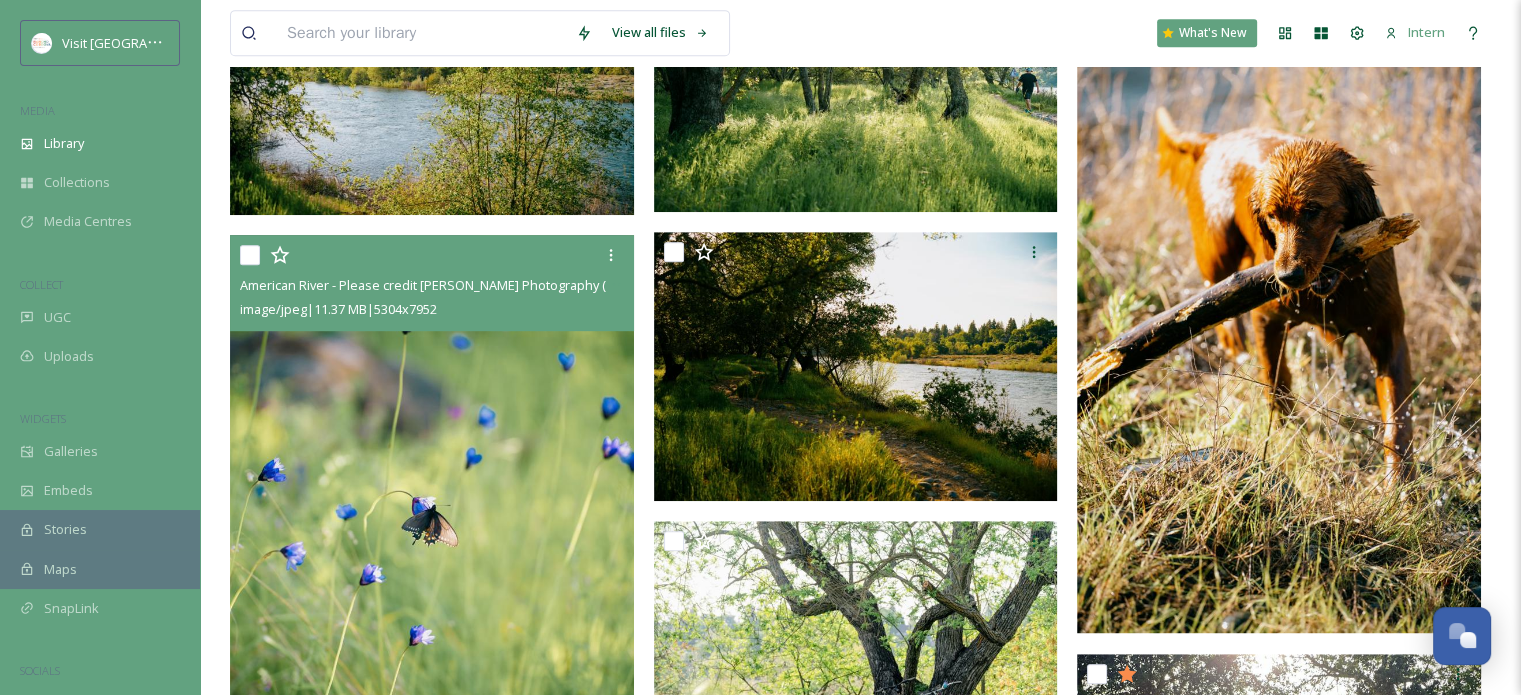 click at bounding box center (432, 537) 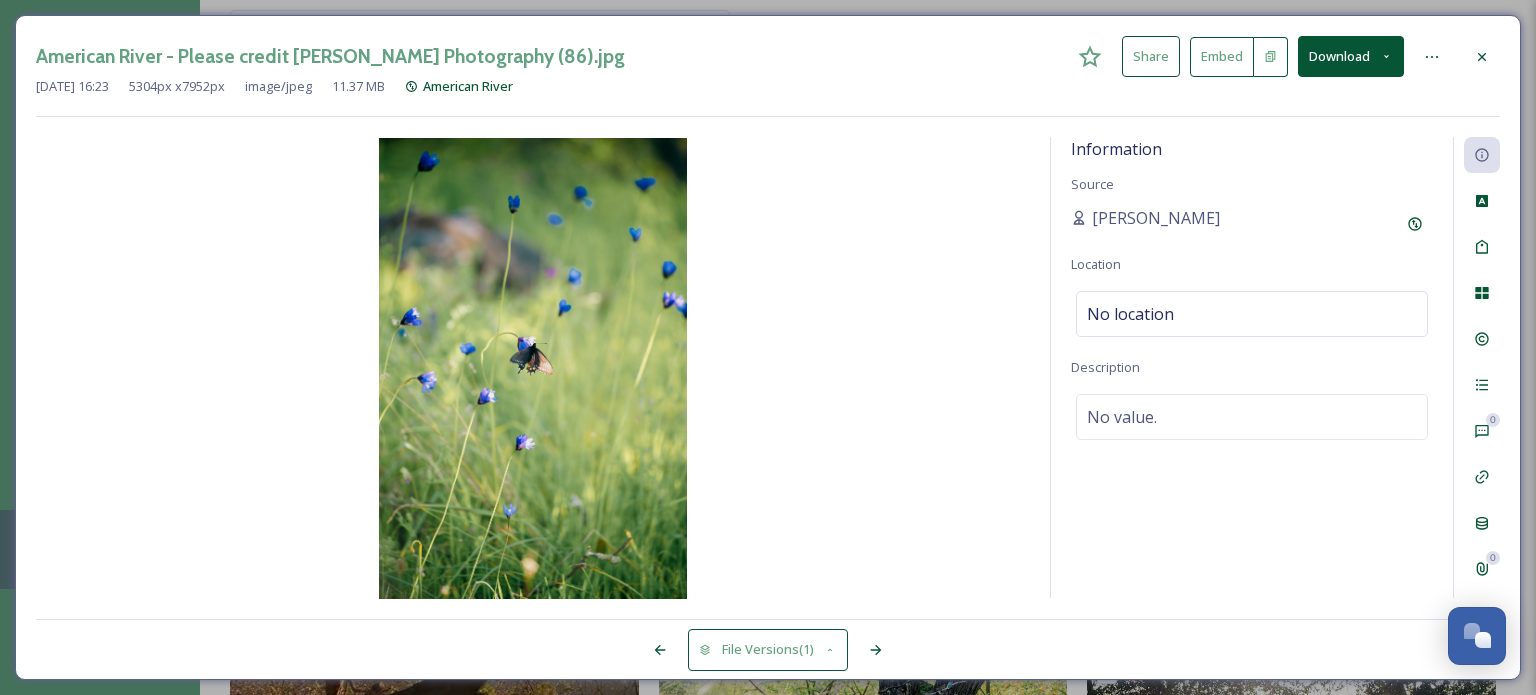 drag, startPoint x: 560, startPoint y: 347, endPoint x: 694, endPoint y: 271, distance: 154.05194 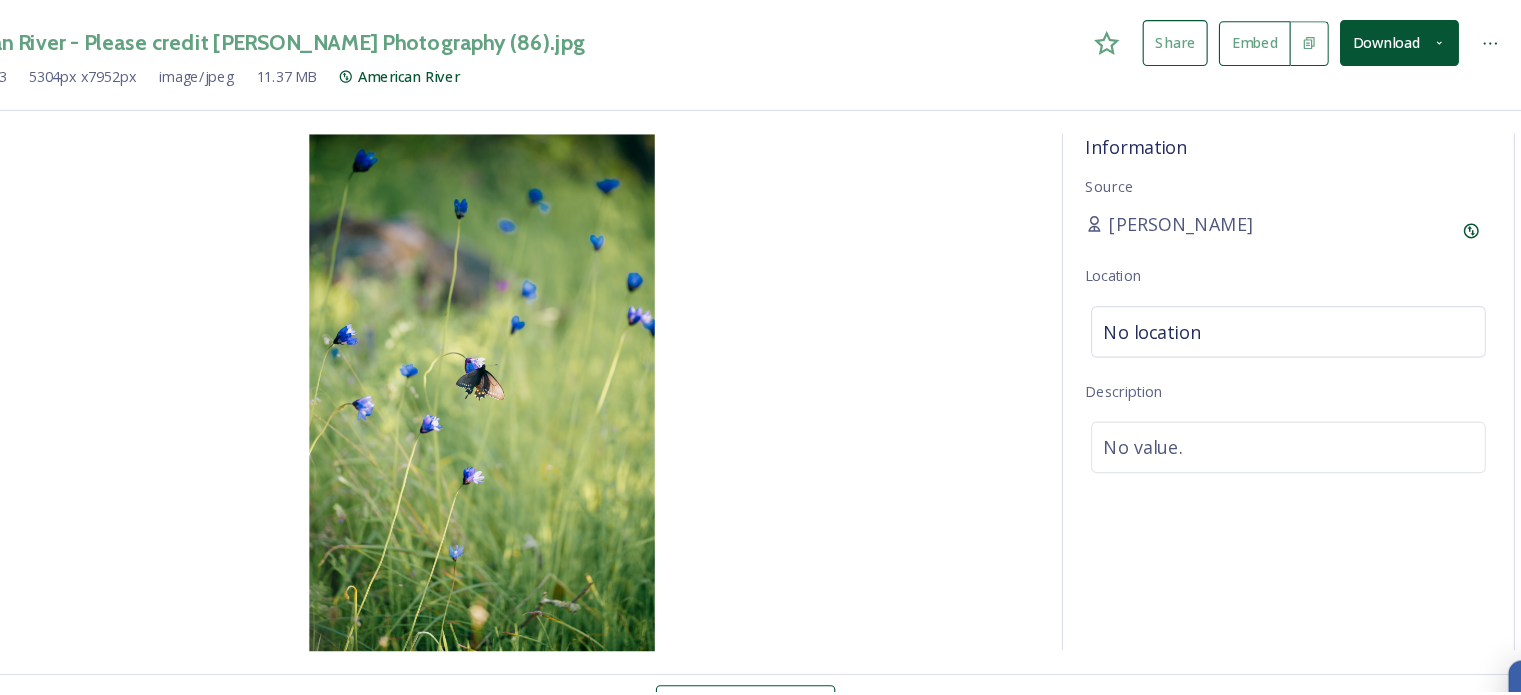 scroll, scrollTop: 1078, scrollLeft: 0, axis: vertical 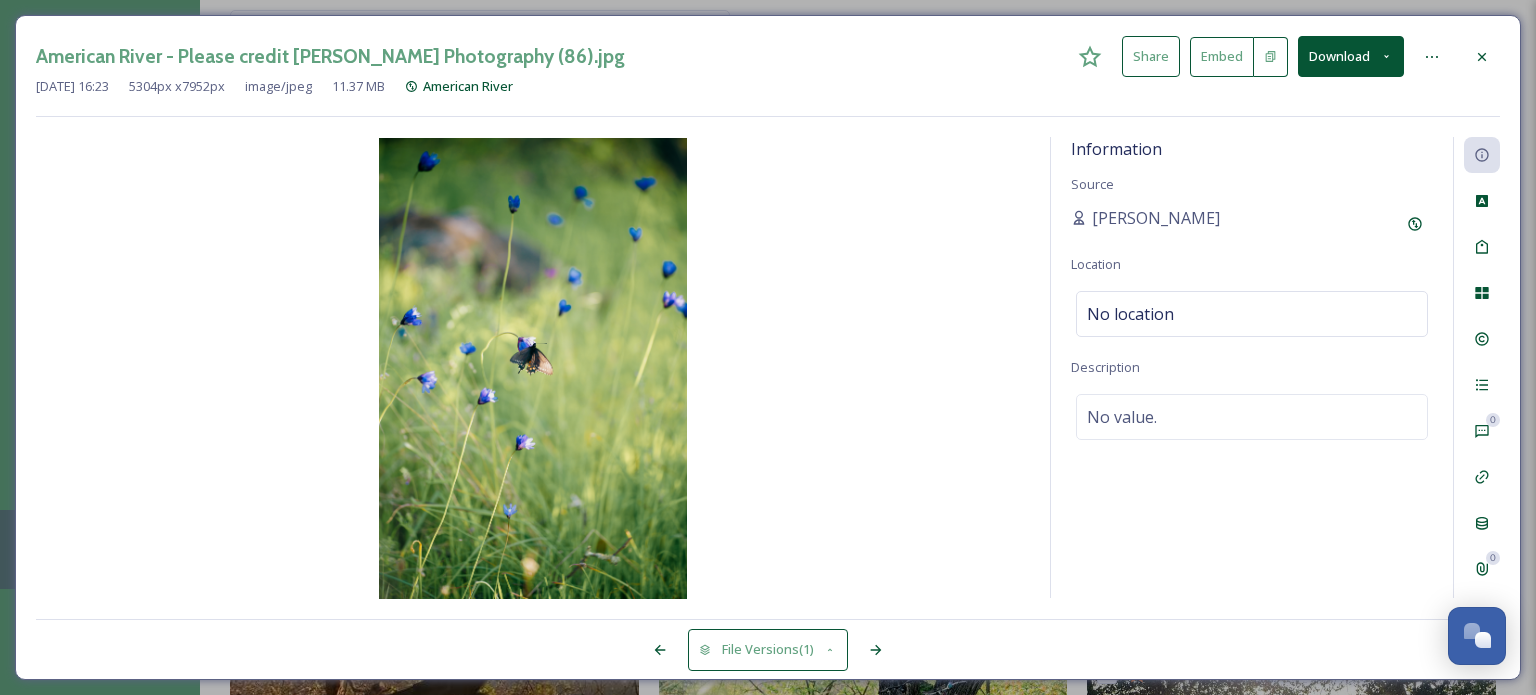 click on "Download" at bounding box center [1351, 56] 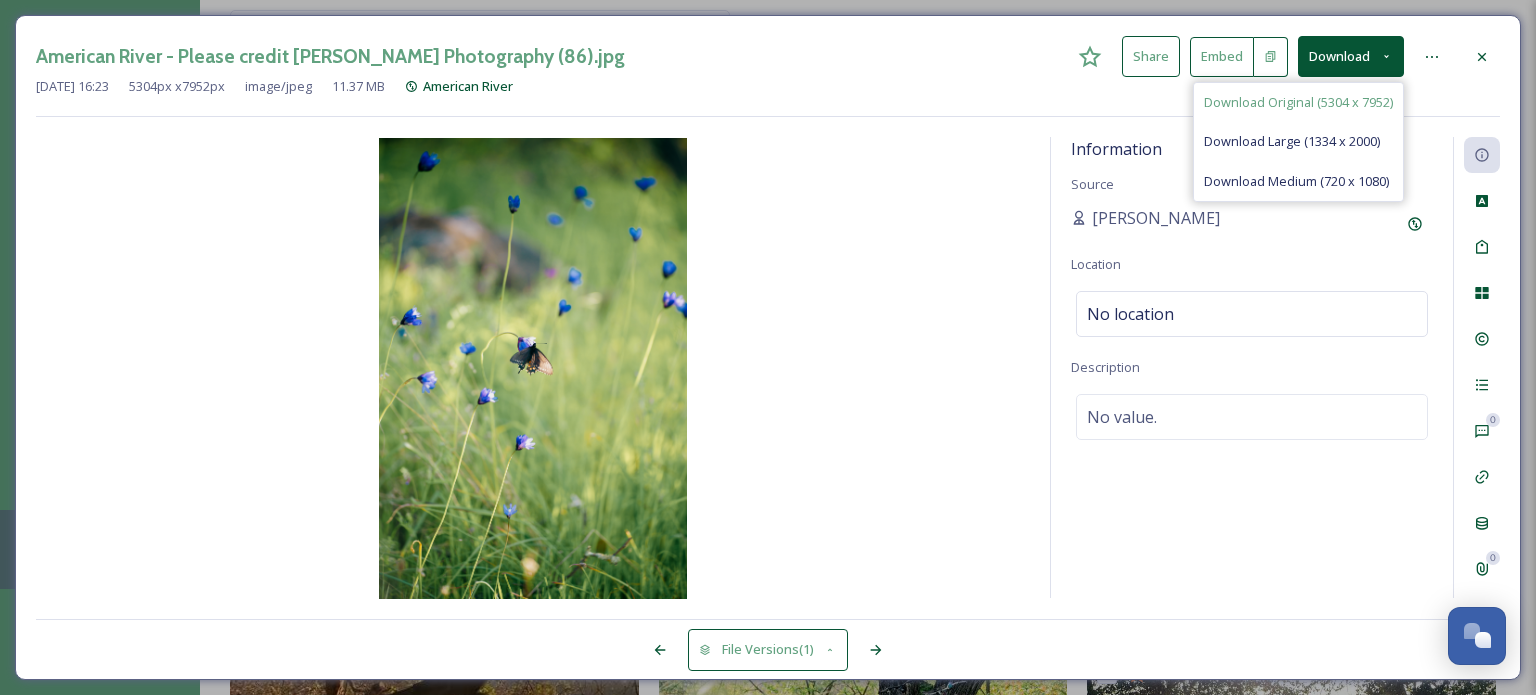 click on "Download Original (5304 x 7952)" at bounding box center (1298, 102) 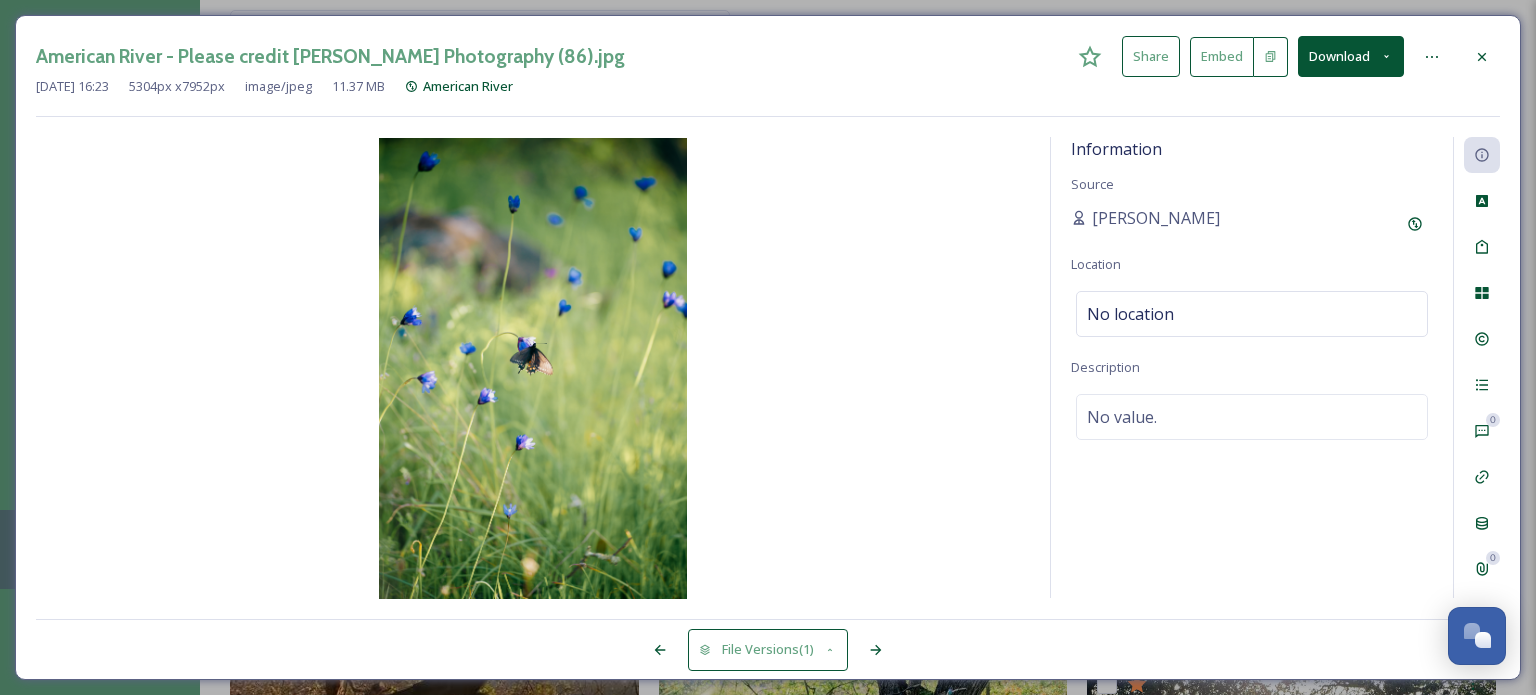 click at bounding box center [1482, 57] 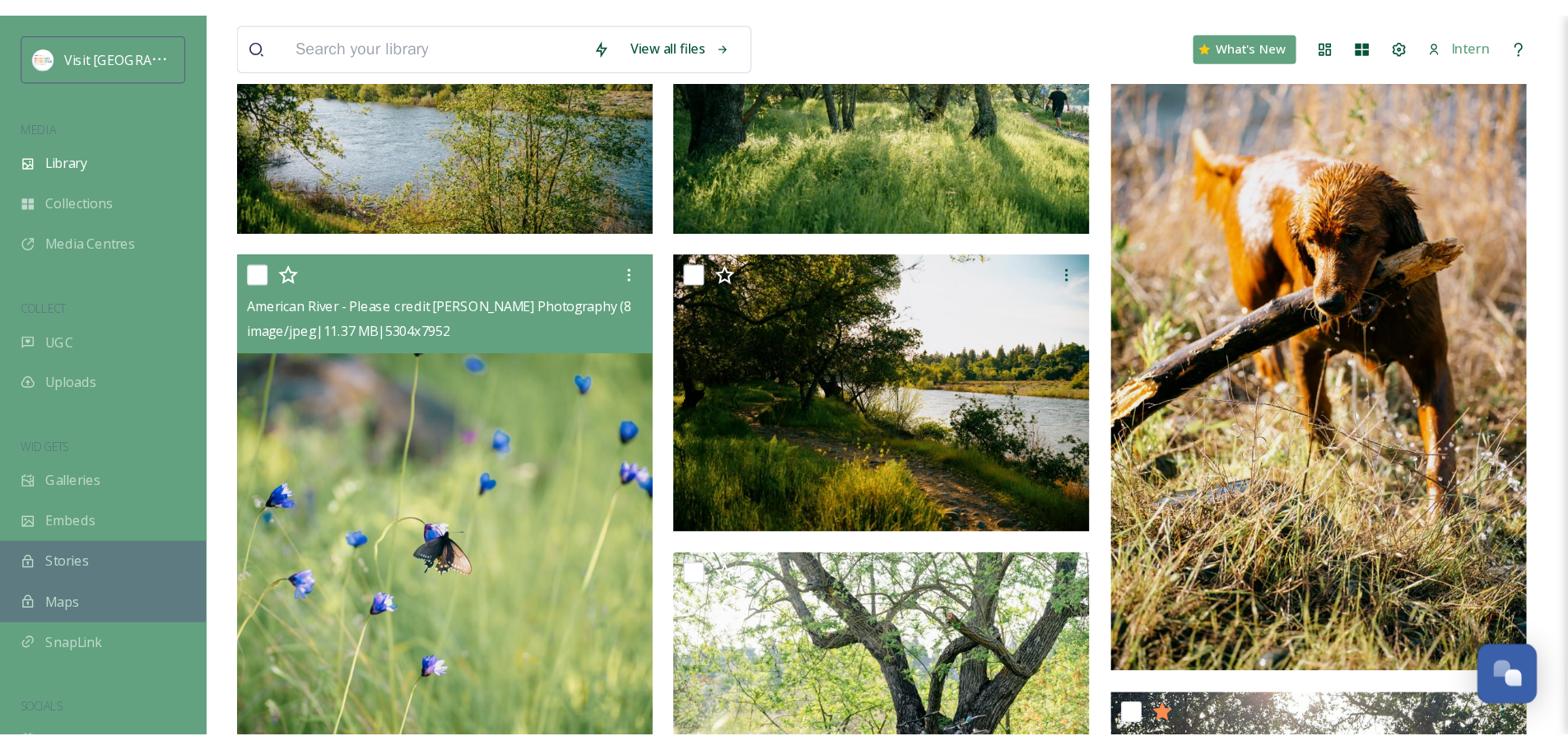 scroll, scrollTop: 881, scrollLeft: 0, axis: vertical 